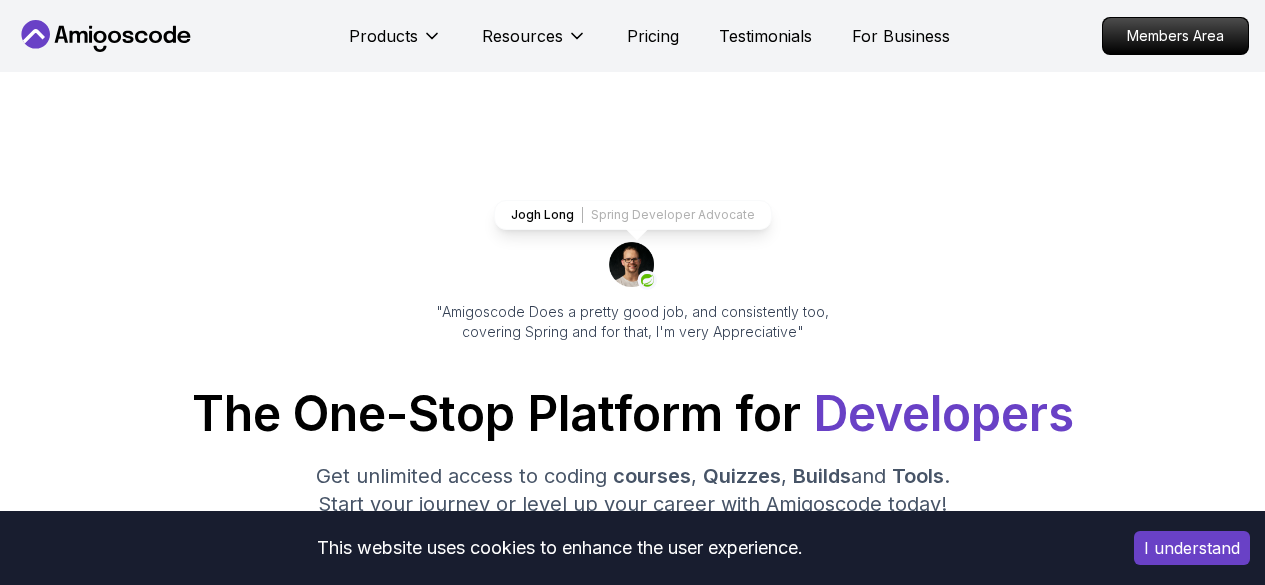 scroll, scrollTop: 0, scrollLeft: 0, axis: both 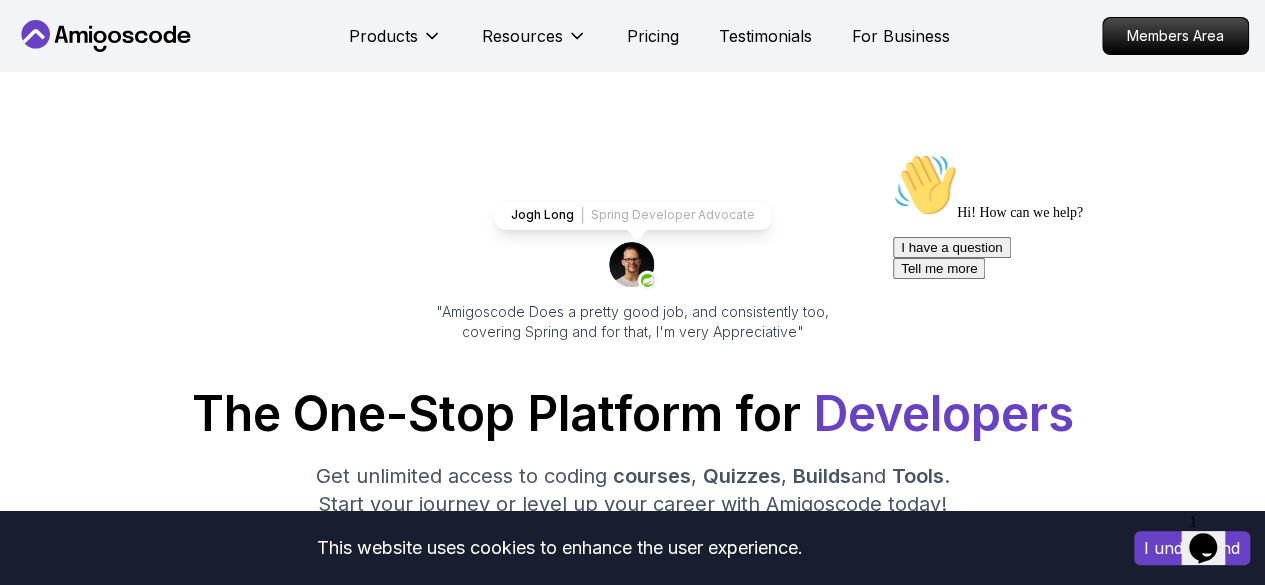 click on "Members Area" at bounding box center (1175, 36) 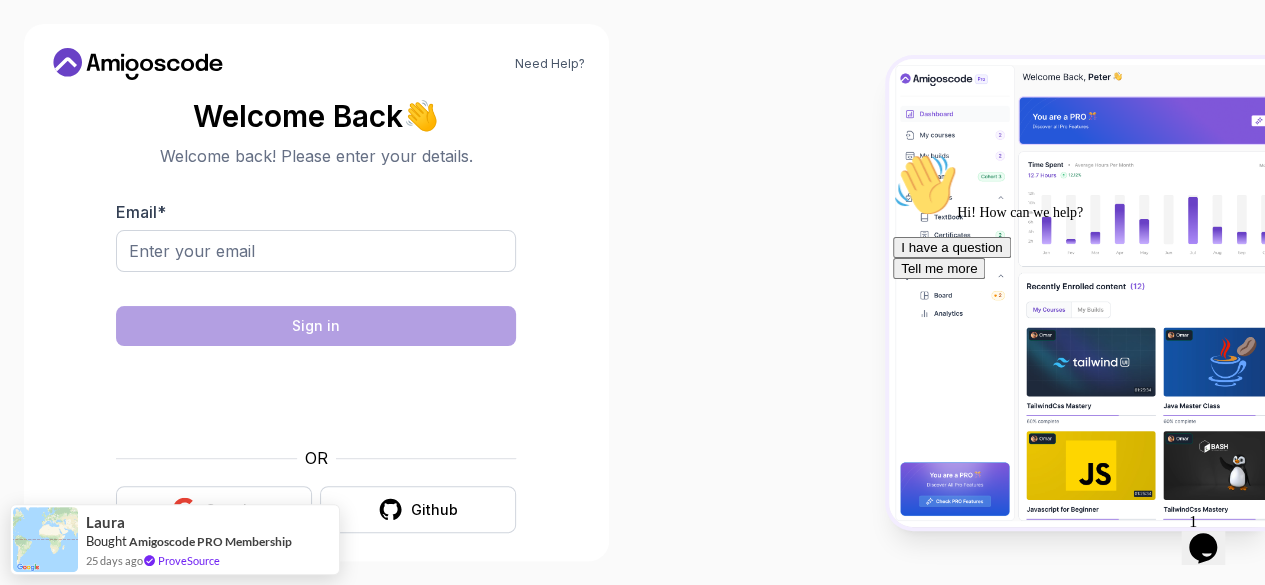 scroll, scrollTop: 24, scrollLeft: 0, axis: vertical 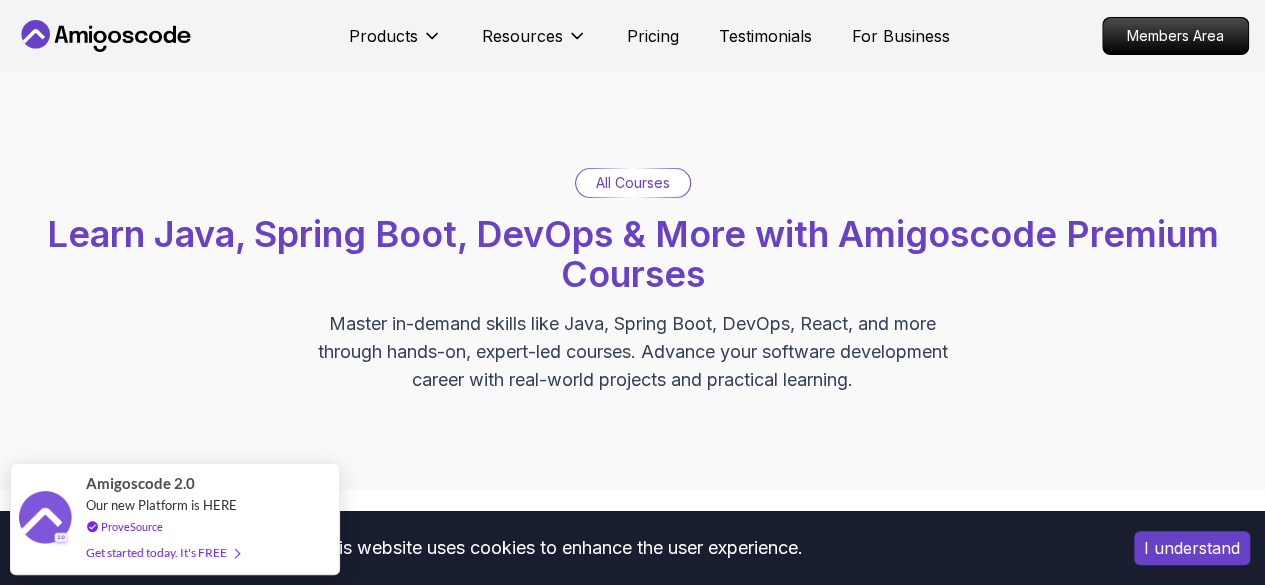 click 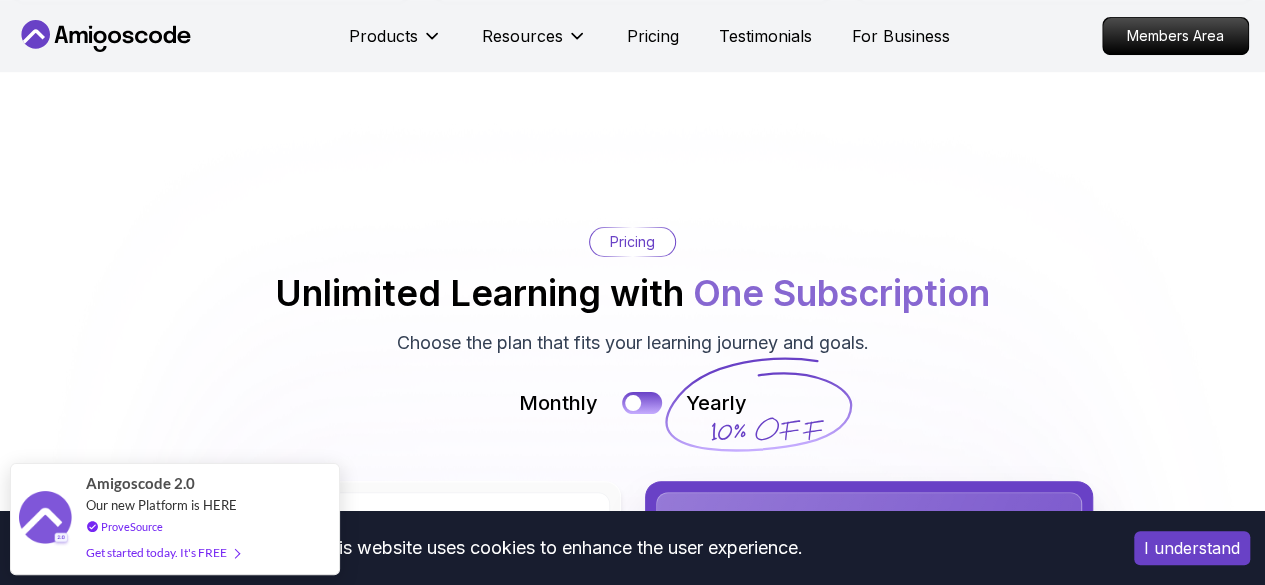 scroll, scrollTop: 4203, scrollLeft: 0, axis: vertical 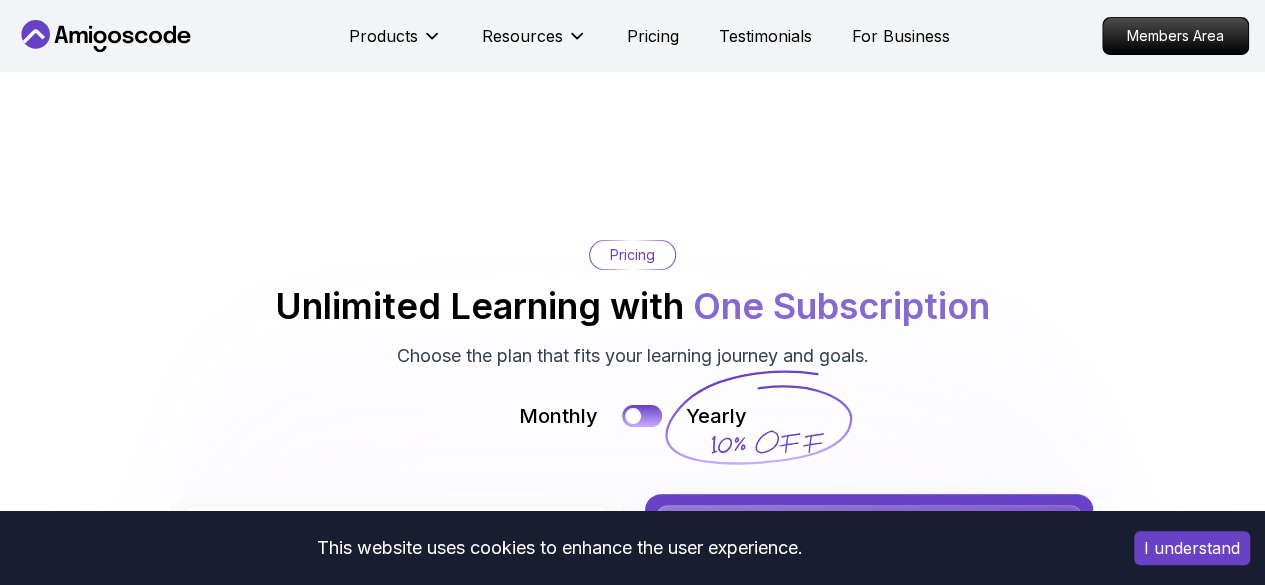 click on "Members Area" at bounding box center [1175, 36] 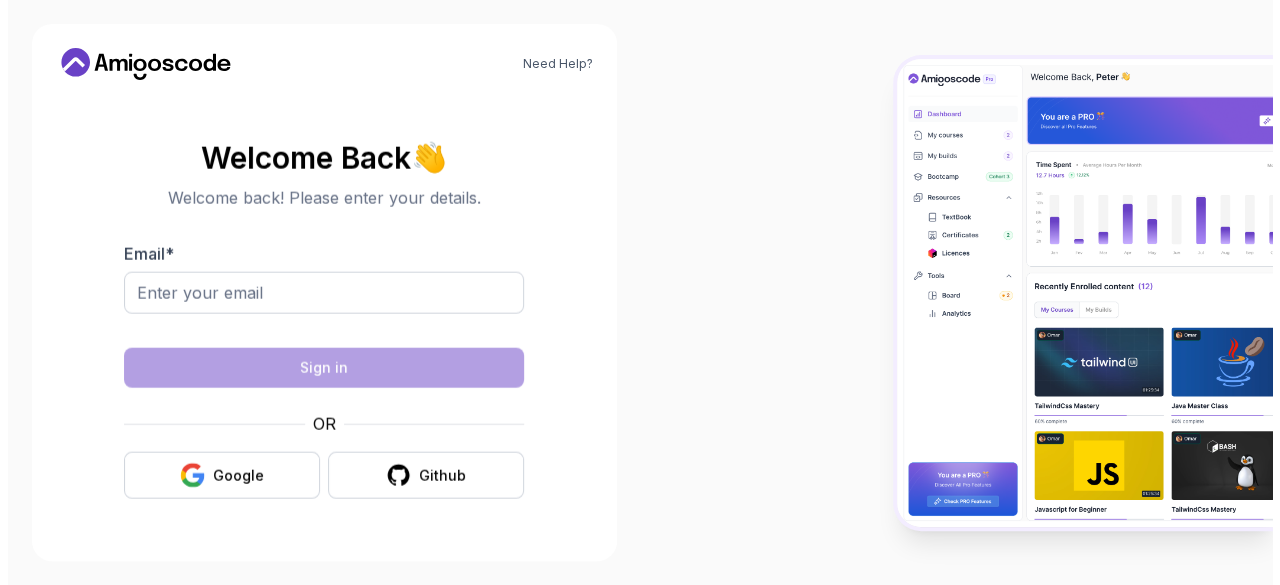 scroll, scrollTop: 0, scrollLeft: 0, axis: both 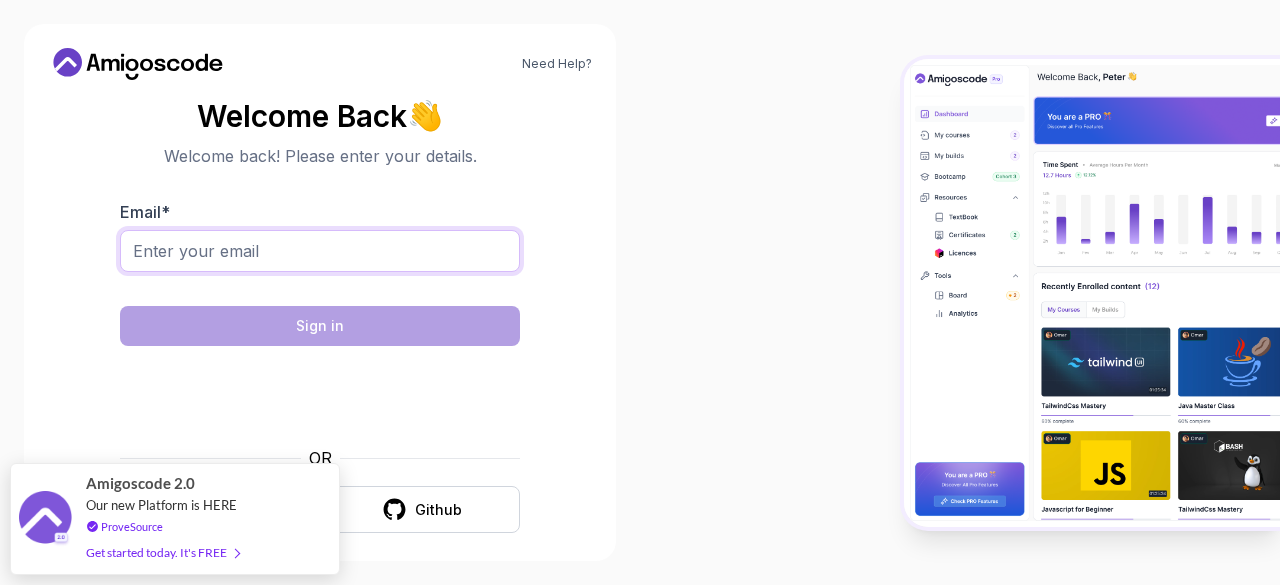 click on "Email *" at bounding box center (320, 251) 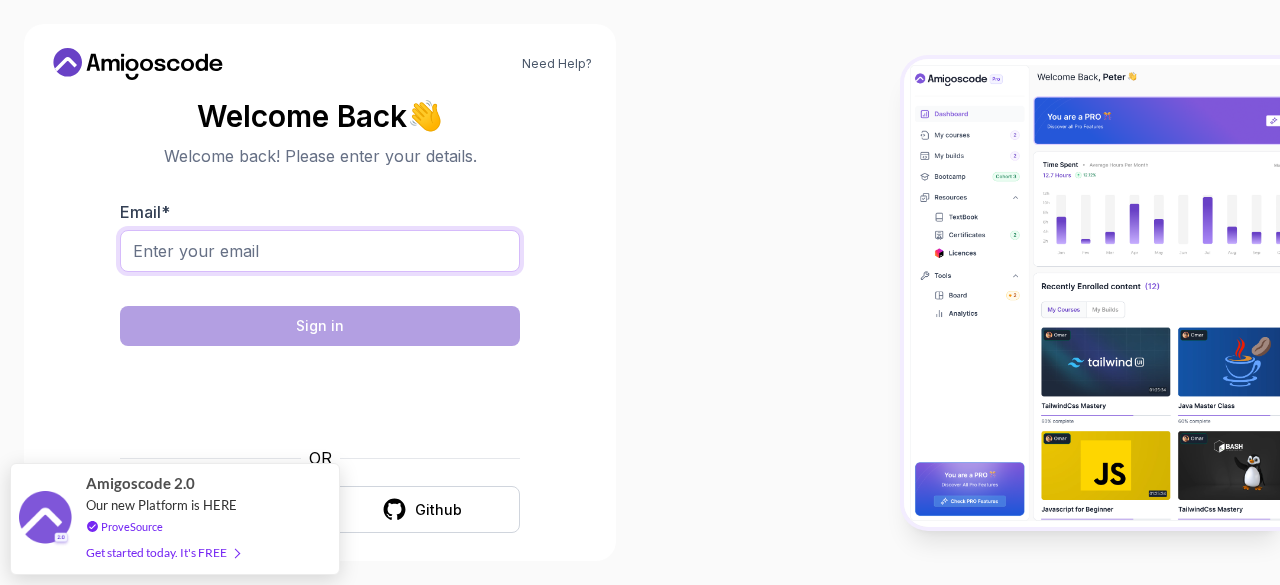 type on "bajoisa@gmail.com" 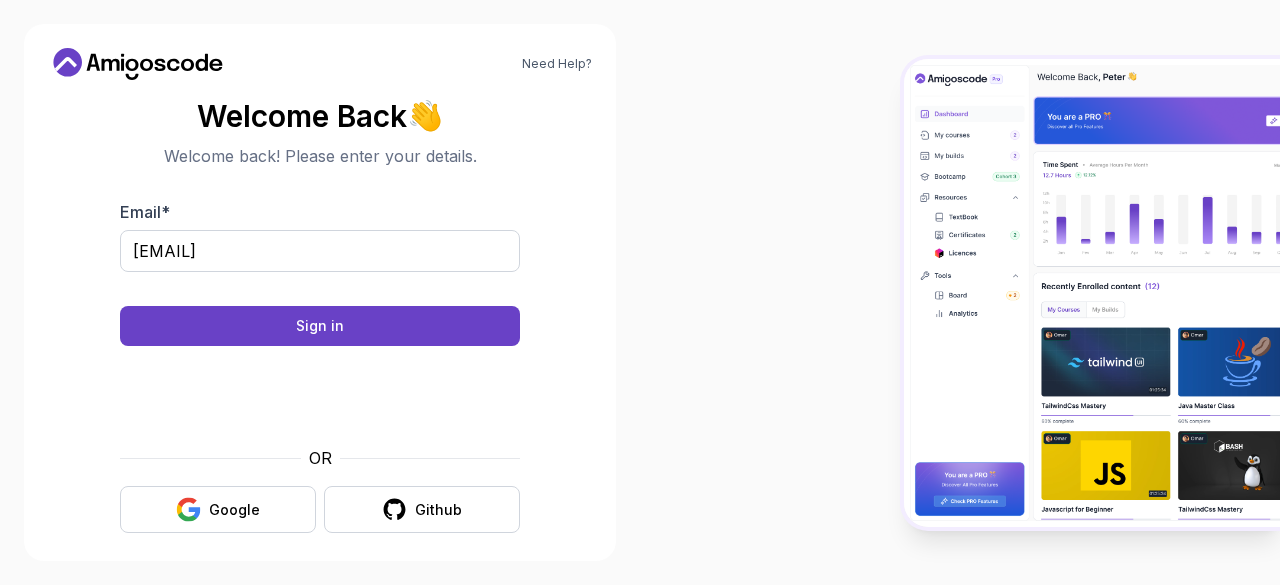 click on "Sign in" at bounding box center [320, 326] 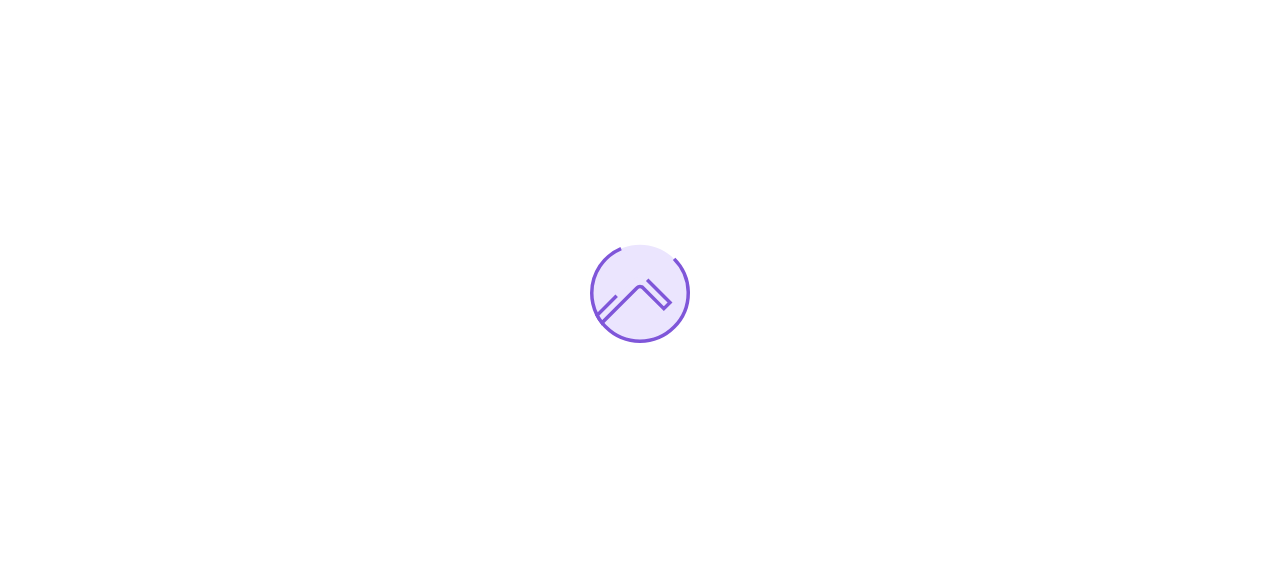 scroll, scrollTop: 0, scrollLeft: 0, axis: both 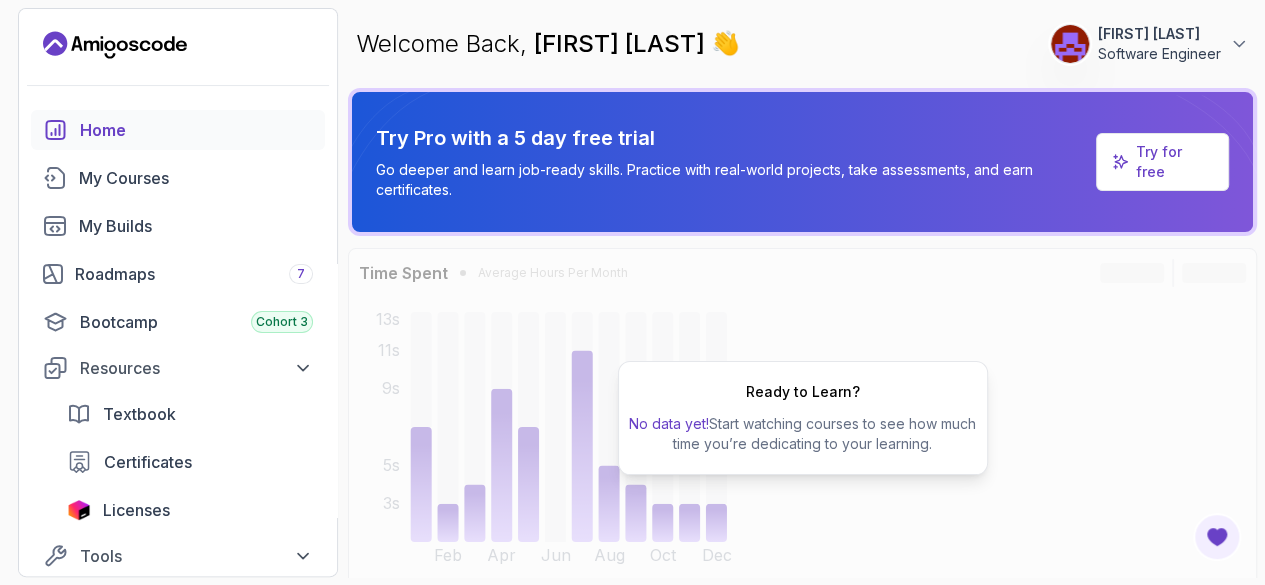 click on "Try for free" at bounding box center [1174, 162] 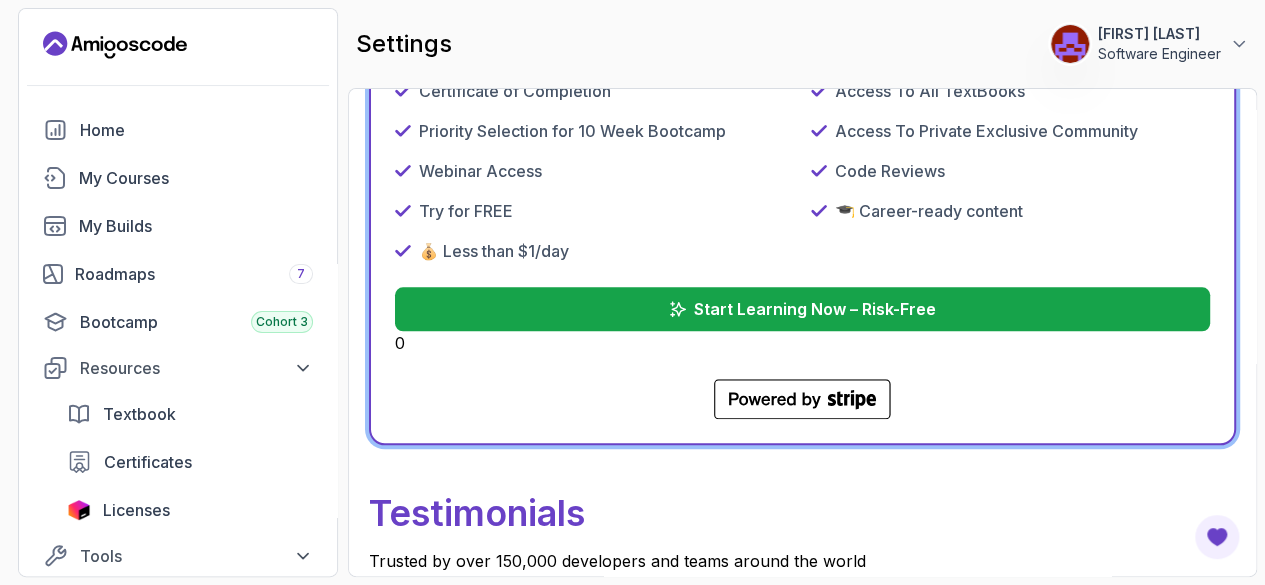scroll, scrollTop: 995, scrollLeft: 0, axis: vertical 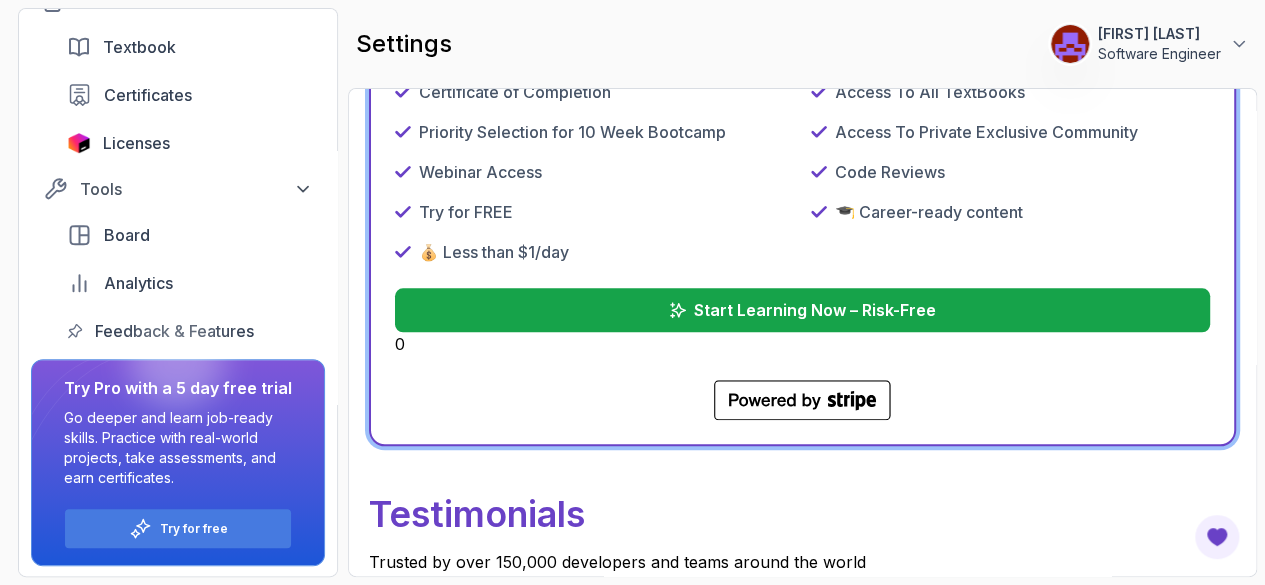 click on "Try for free" at bounding box center (194, 529) 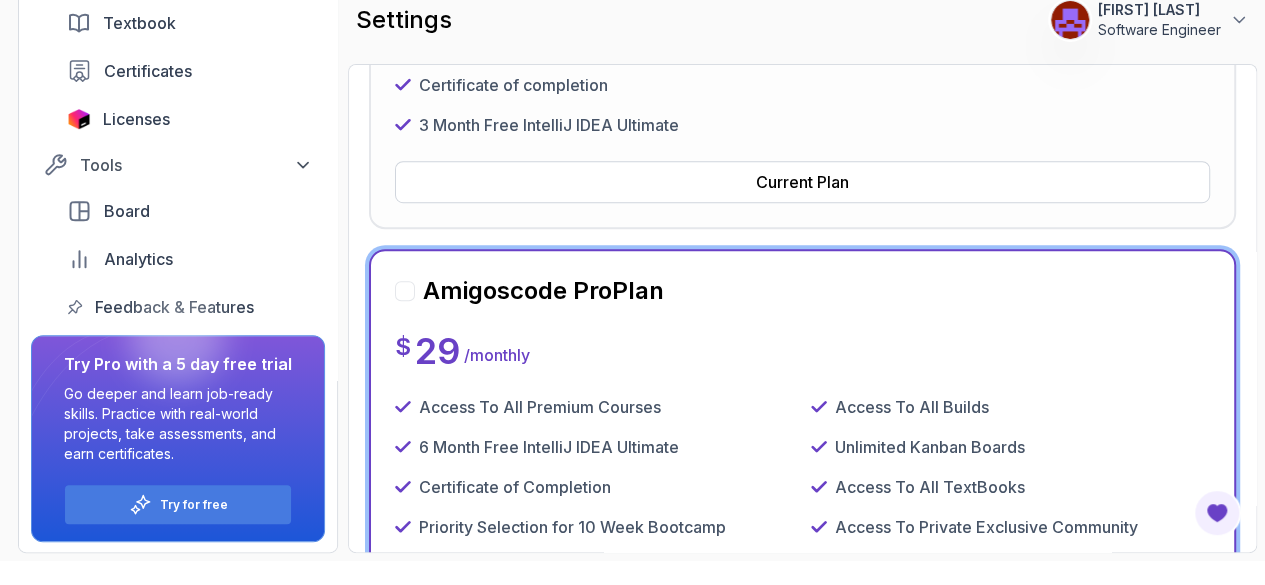 scroll, scrollTop: 573, scrollLeft: 0, axis: vertical 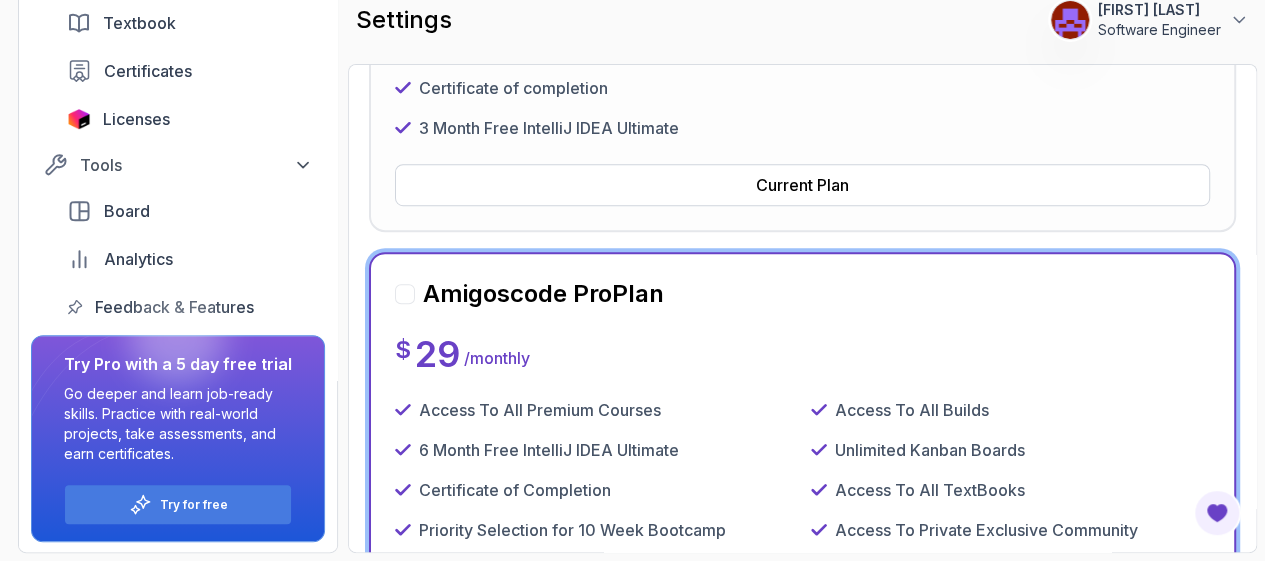 click on "Start Learning Now – Risk-Free" at bounding box center (802, 708) 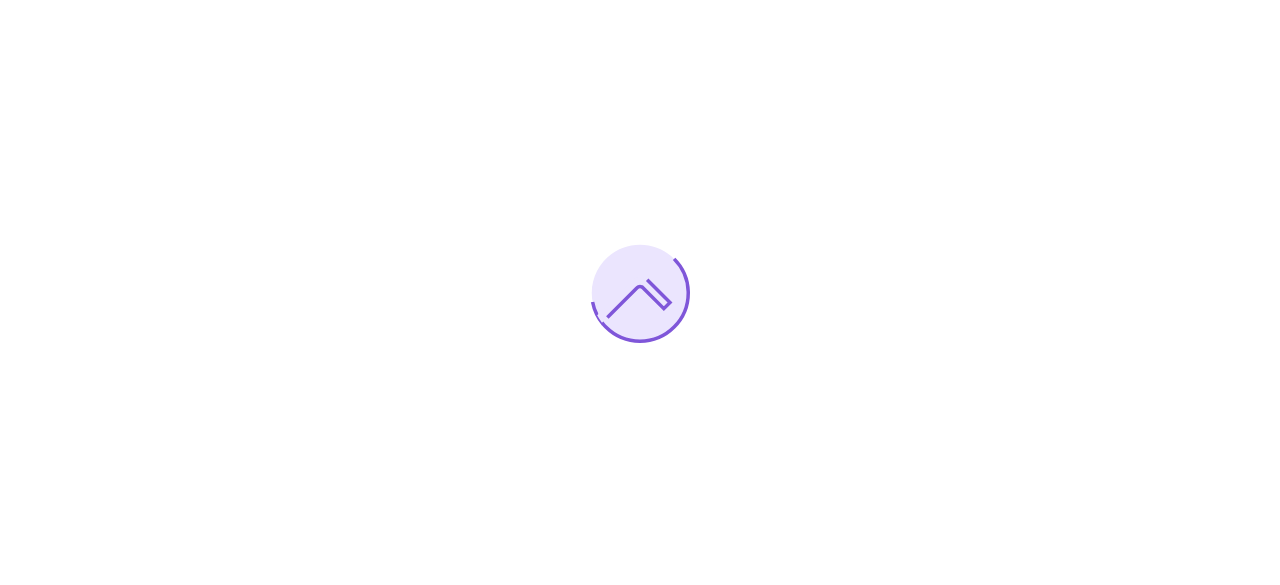 scroll, scrollTop: 0, scrollLeft: 0, axis: both 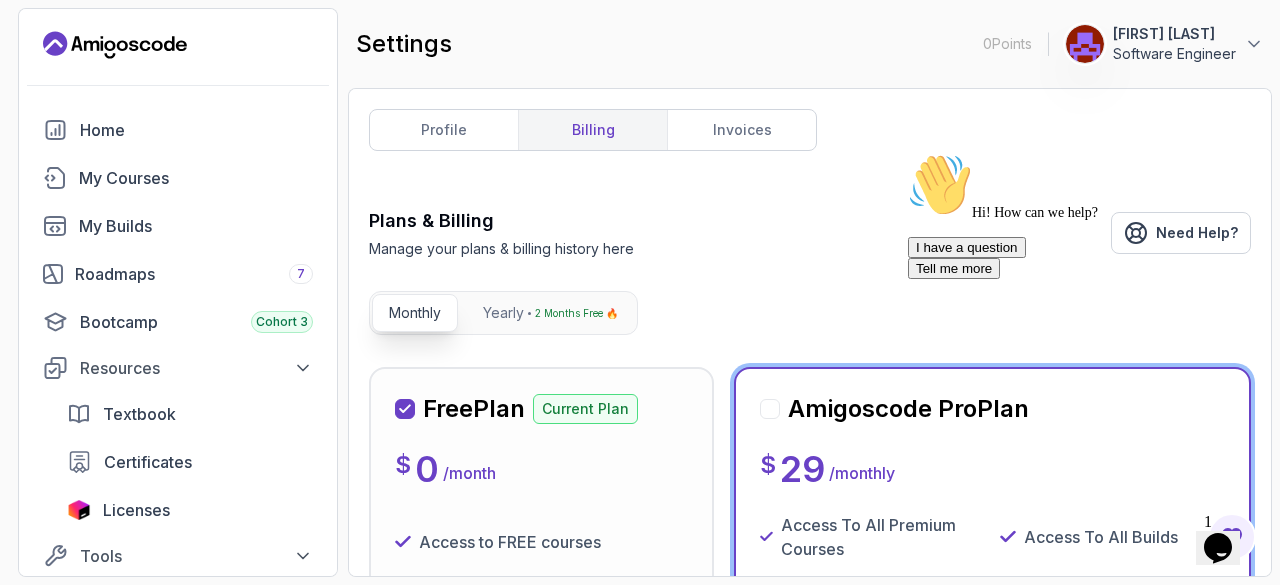 click on "My Courses" at bounding box center (196, 178) 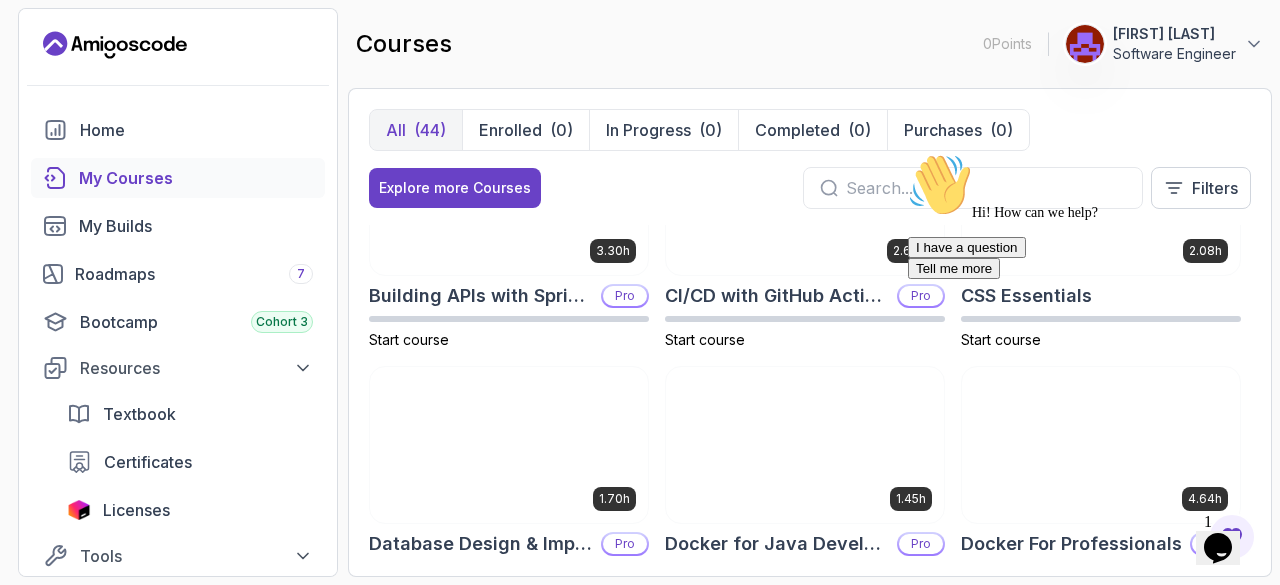 scroll, scrollTop: 360, scrollLeft: 0, axis: vertical 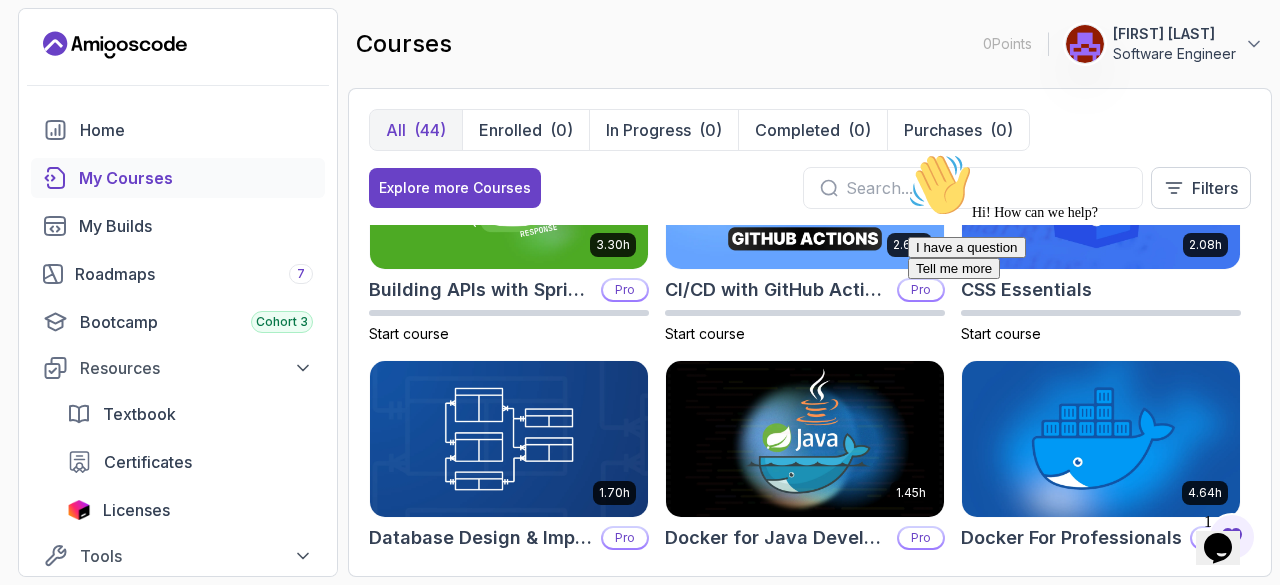 click on "Hi! How can we help? I have a question Tell me more" at bounding box center [1088, 216] 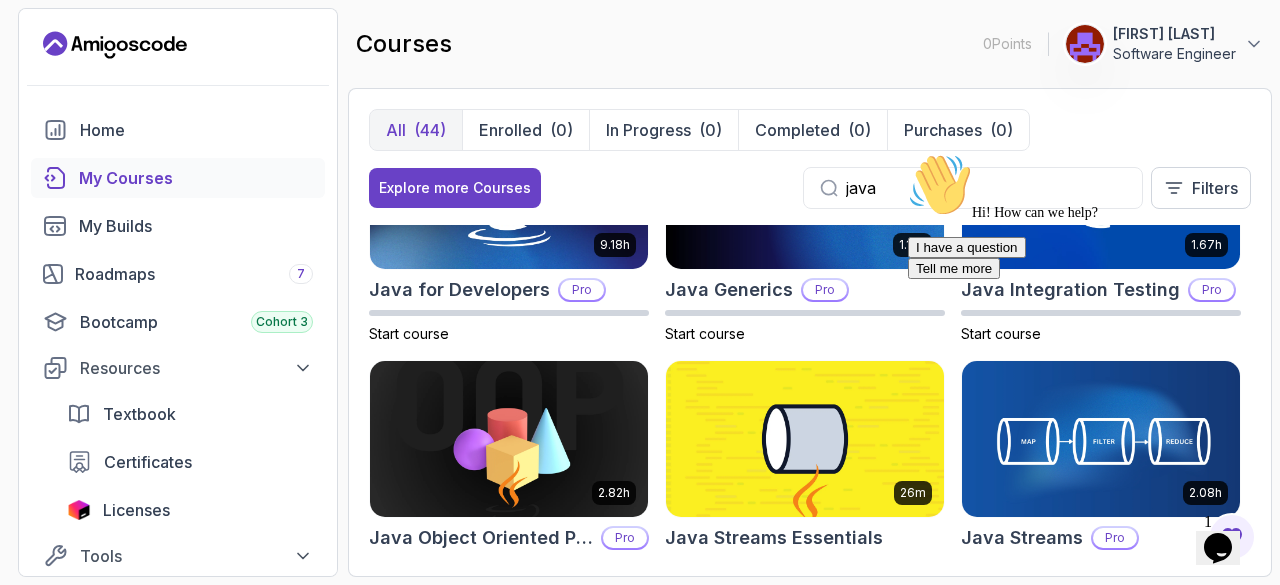 type on "java" 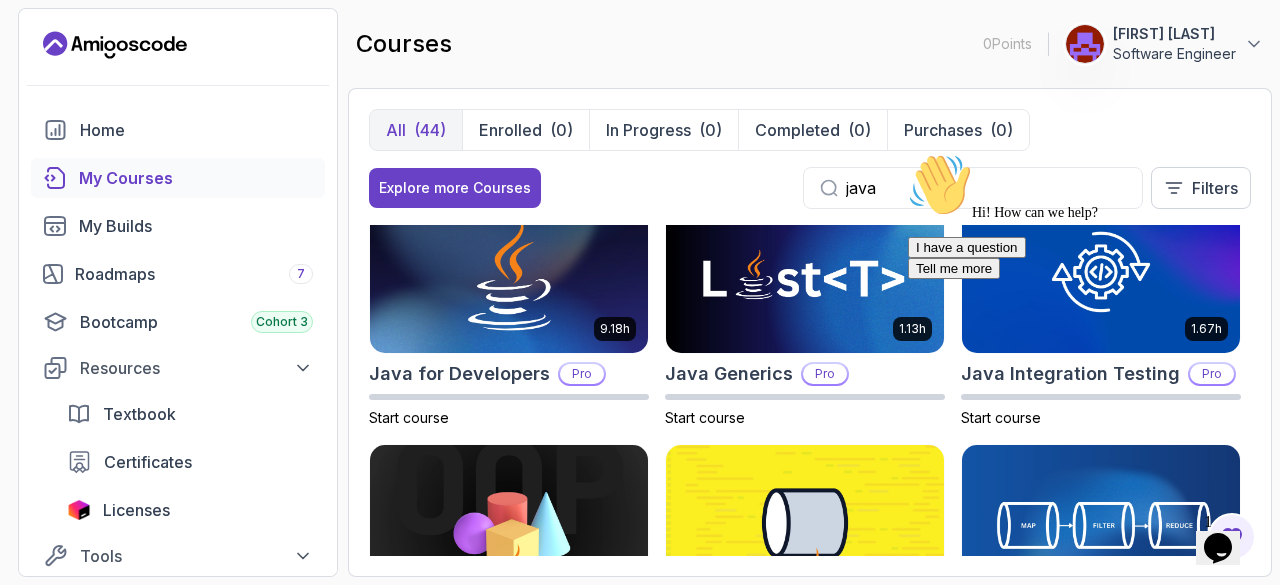 scroll, scrollTop: 274, scrollLeft: 0, axis: vertical 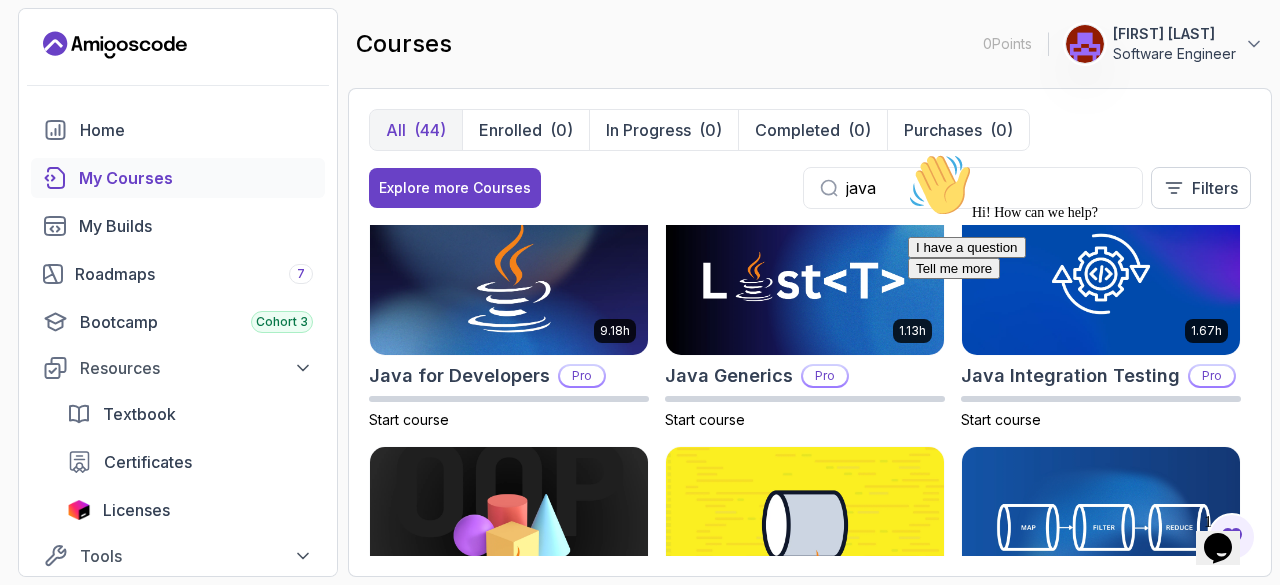 click at bounding box center (509, 278) 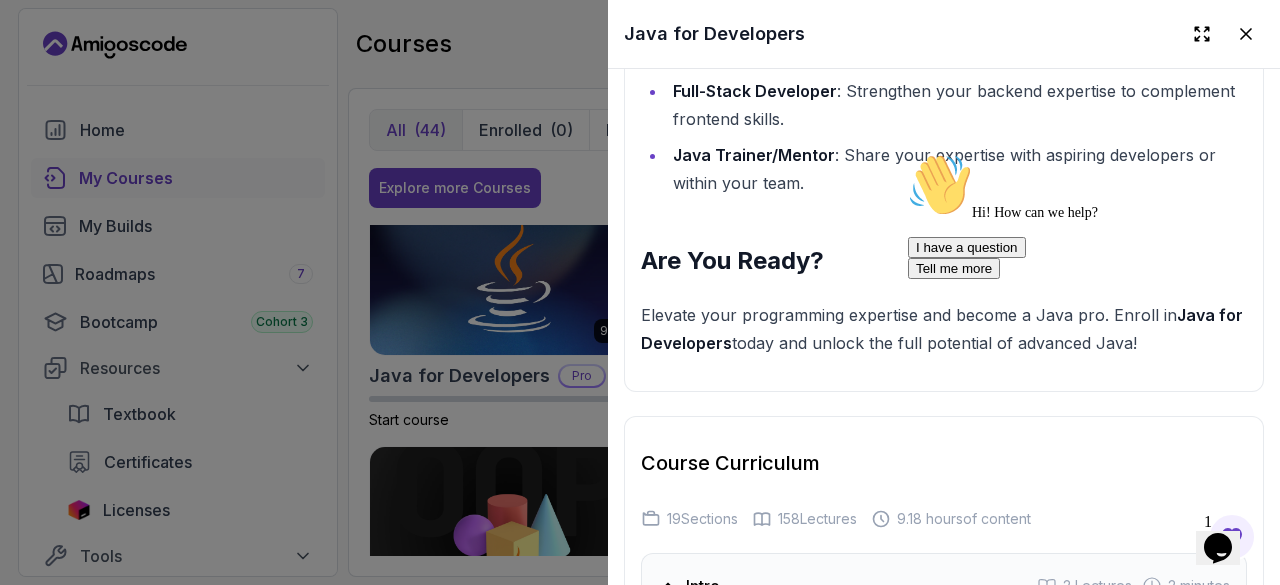 scroll, scrollTop: 2922, scrollLeft: 0, axis: vertical 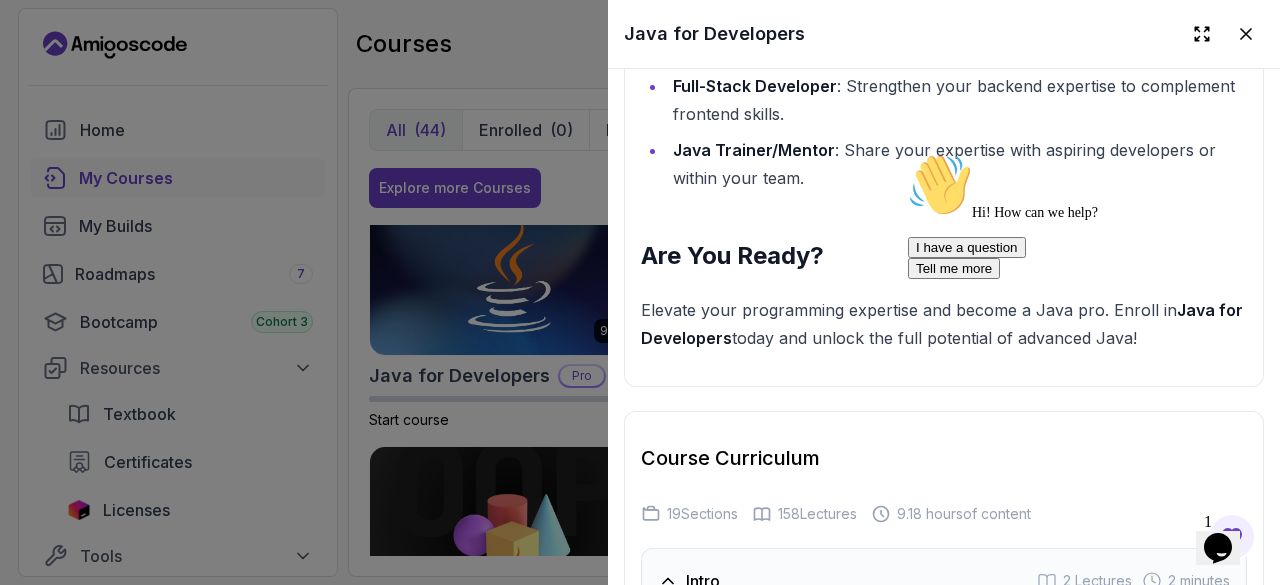 click 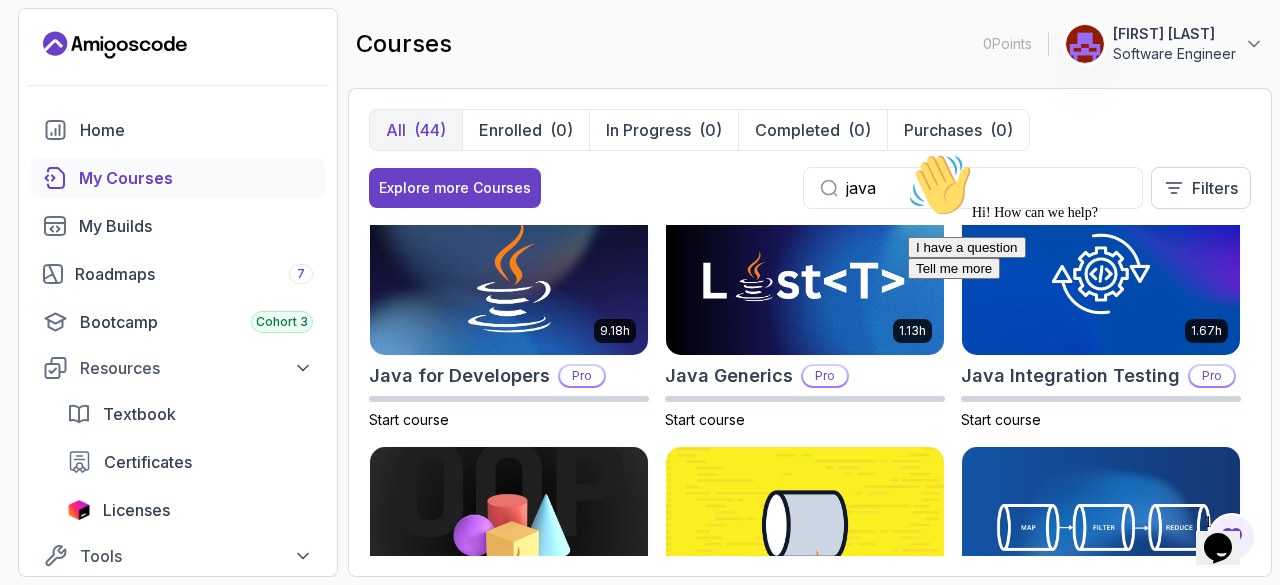 click 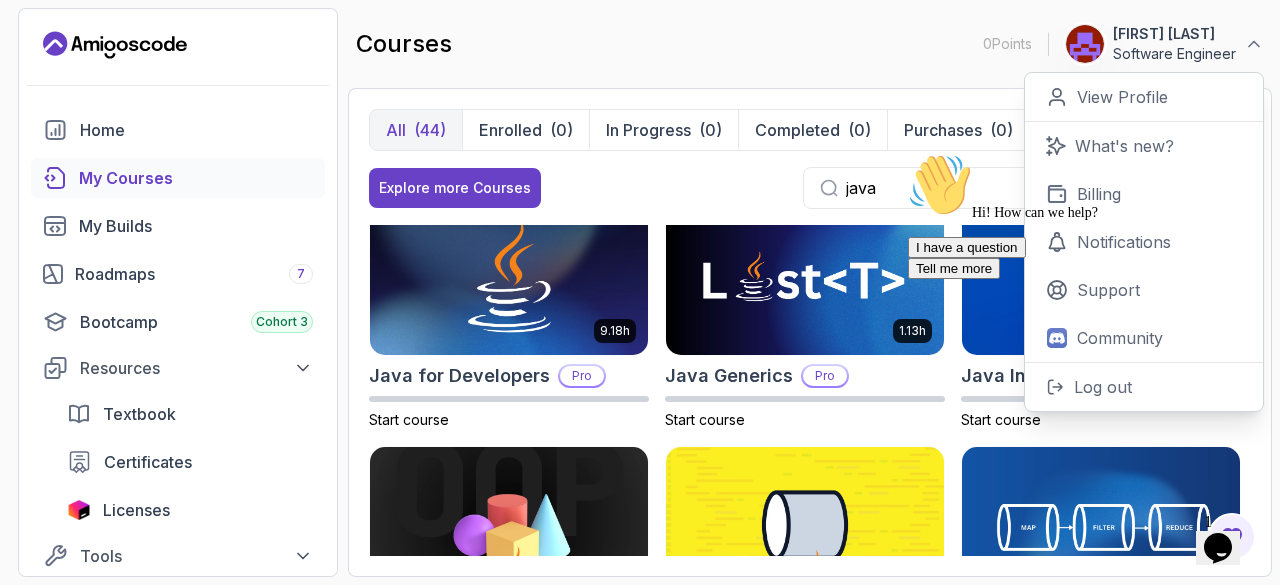 click at bounding box center [1088, 153] 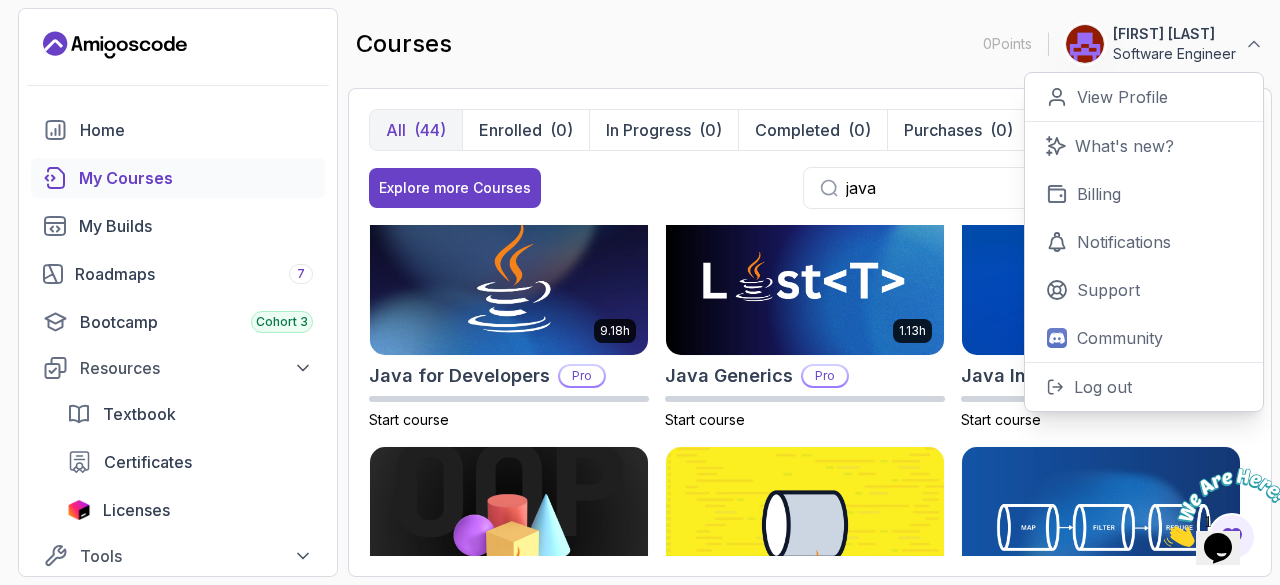 click on "Support" at bounding box center [1108, 290] 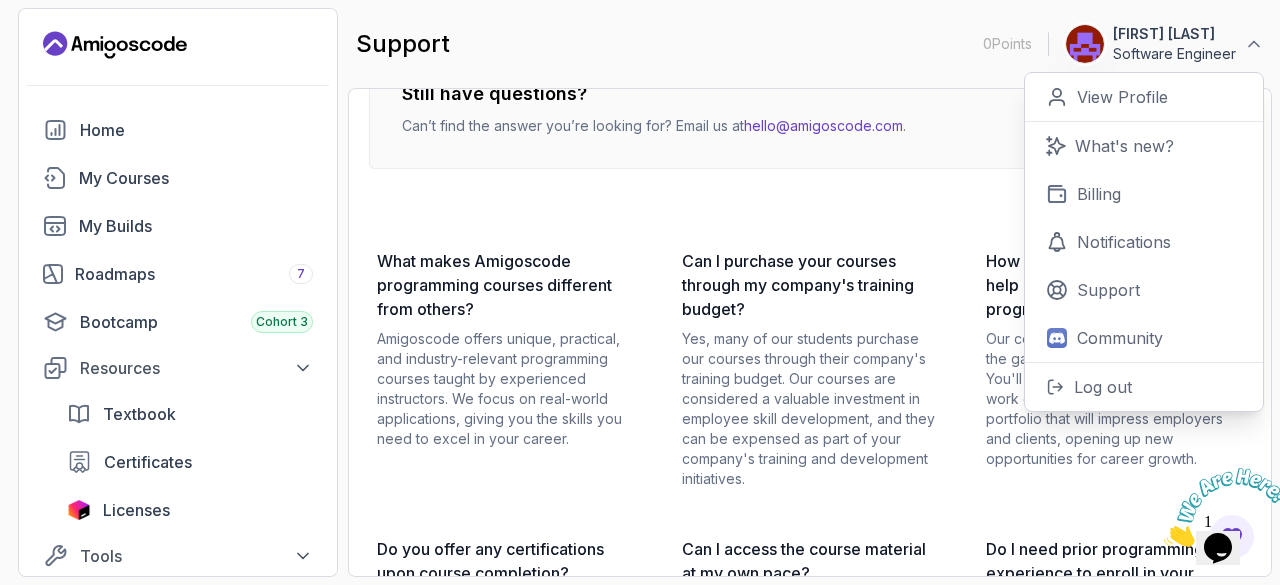 scroll, scrollTop: 0, scrollLeft: 0, axis: both 